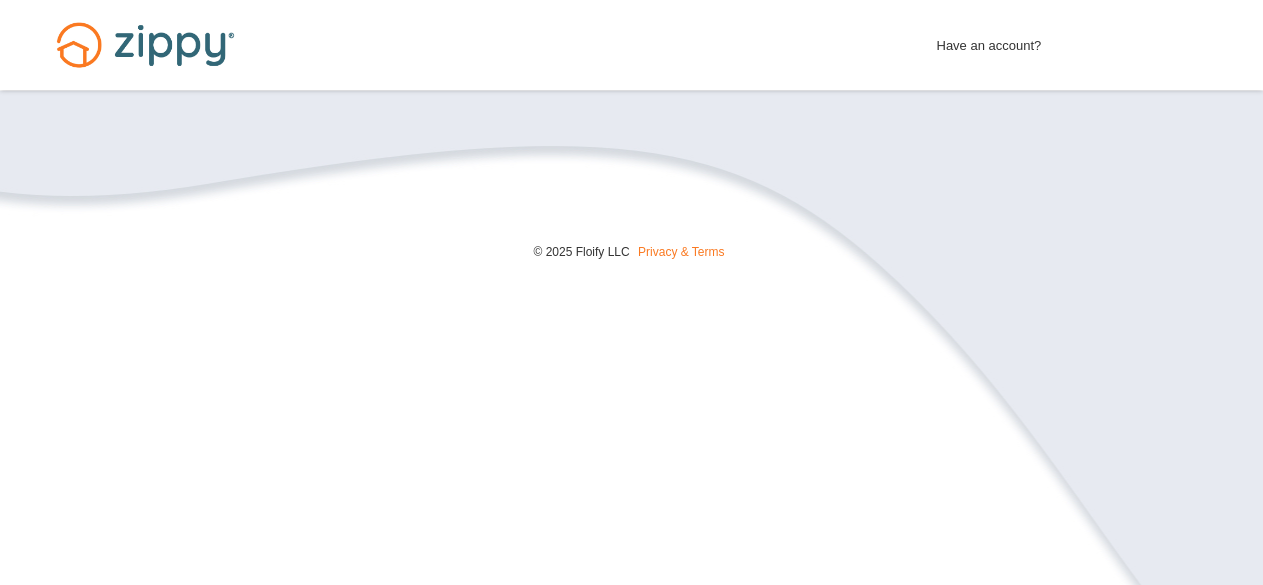 scroll, scrollTop: 0, scrollLeft: 0, axis: both 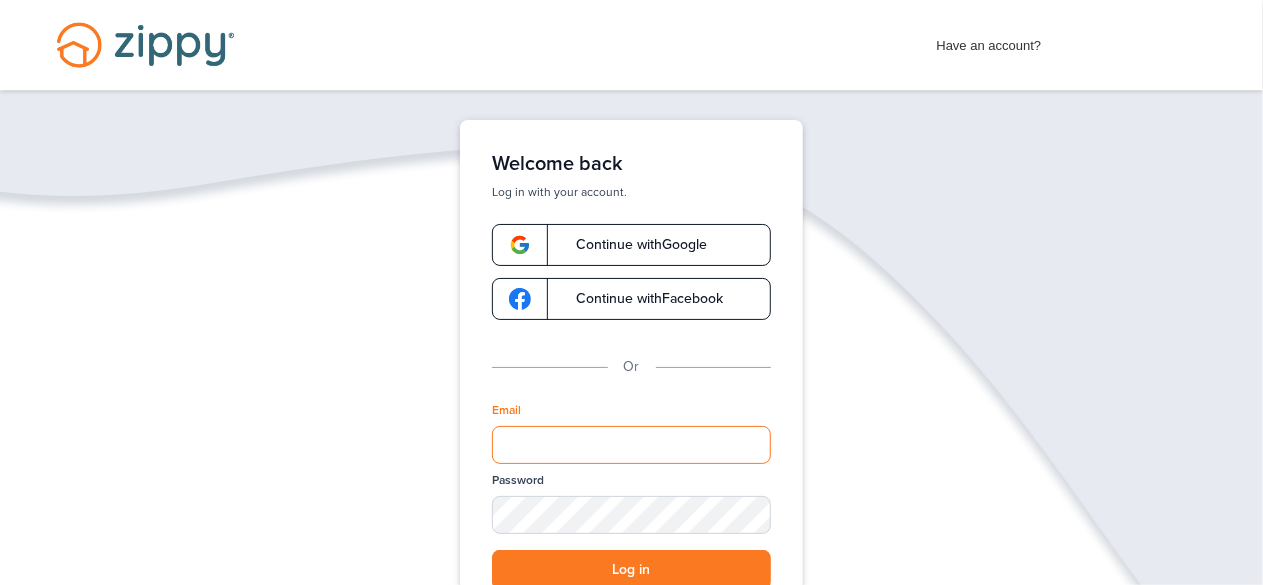 click on "Email" at bounding box center (631, 445) 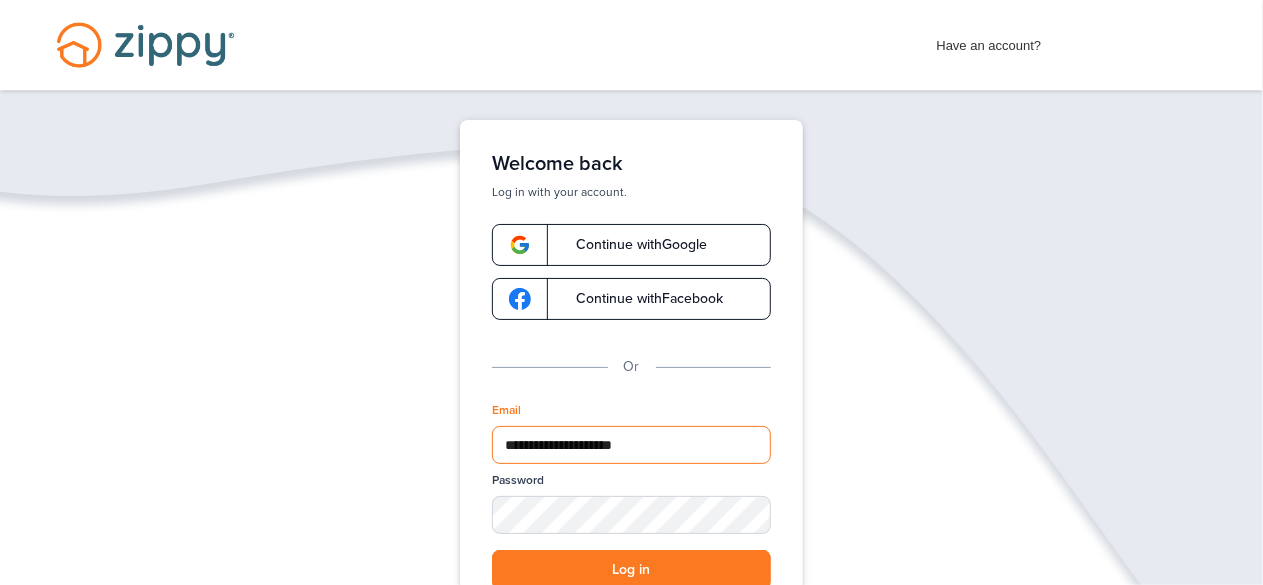 type on "**********" 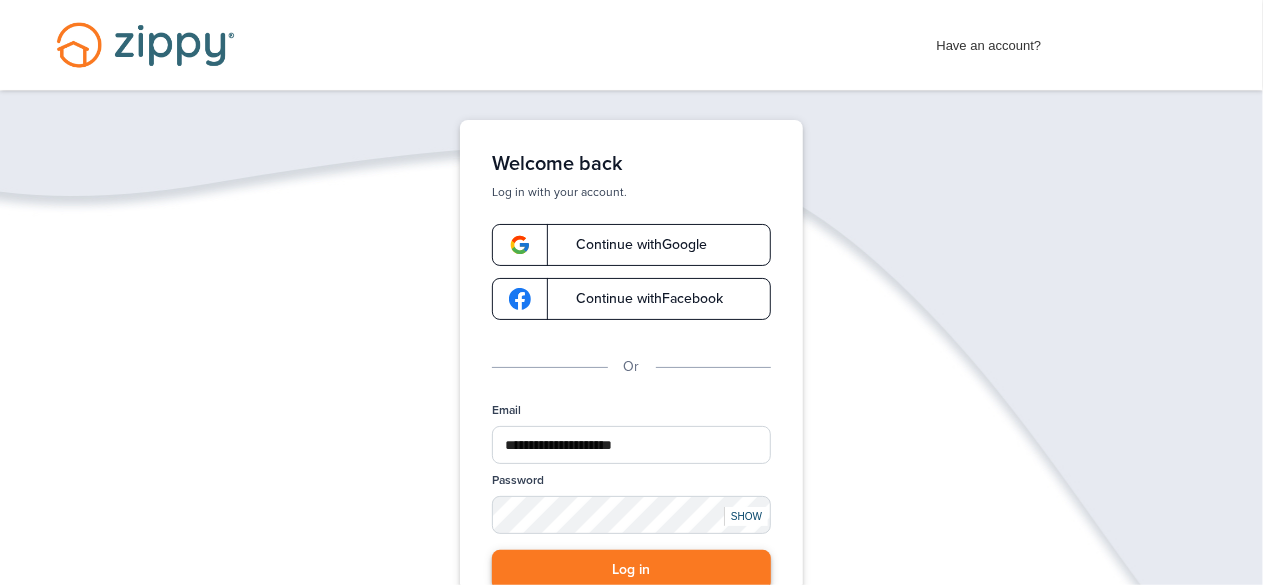 click on "Log in" at bounding box center (631, 570) 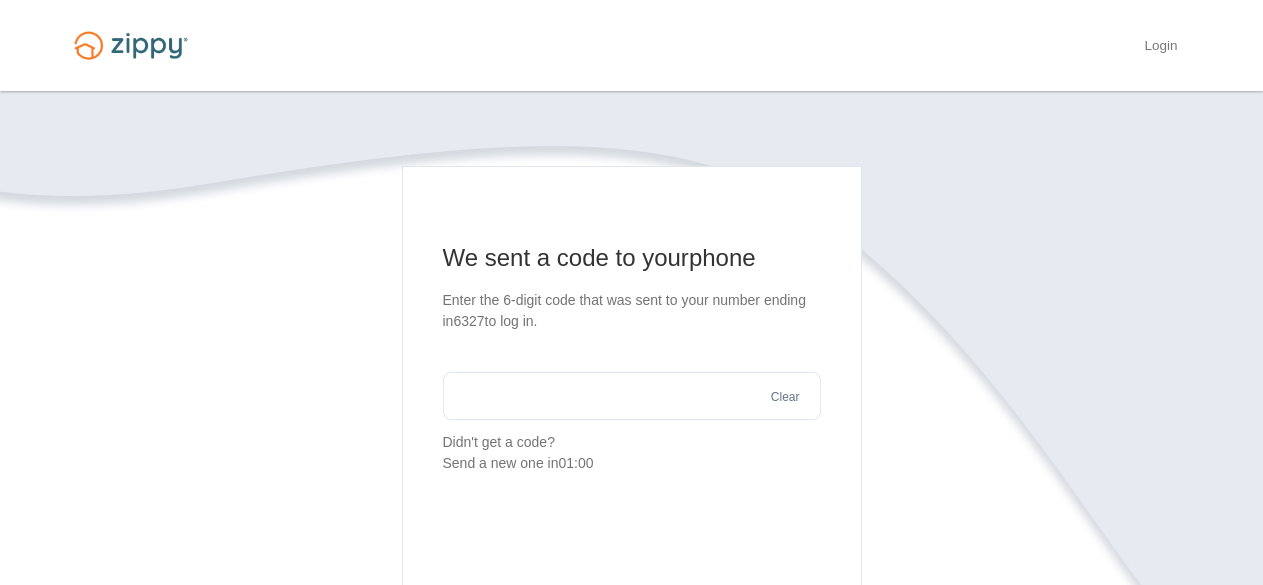 scroll, scrollTop: 0, scrollLeft: 0, axis: both 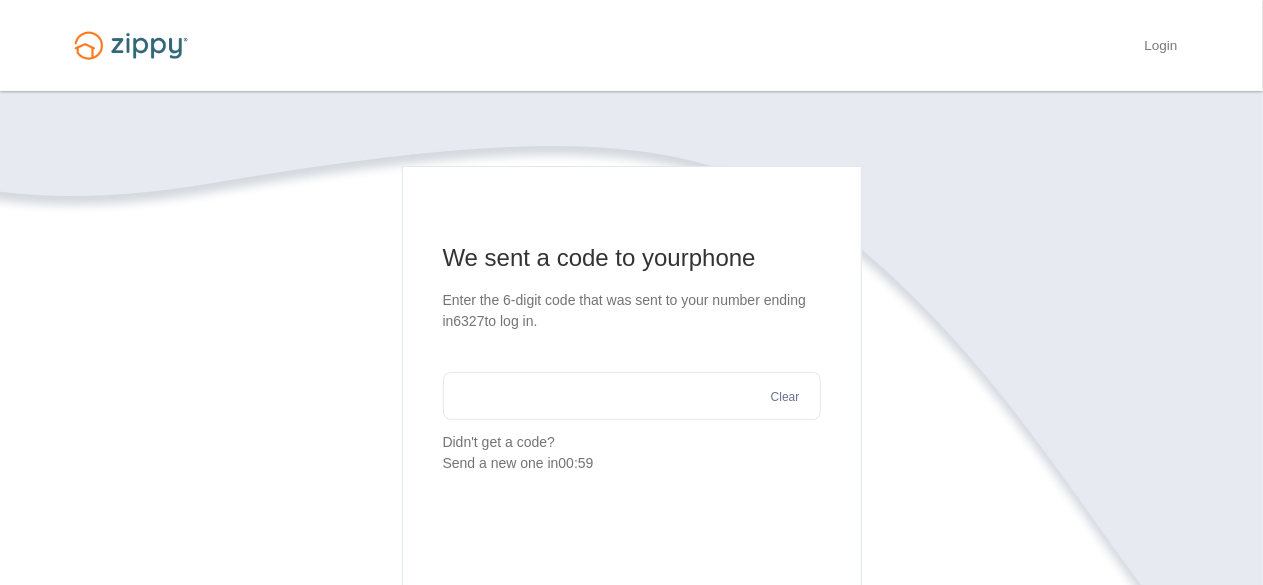 click at bounding box center (632, 396) 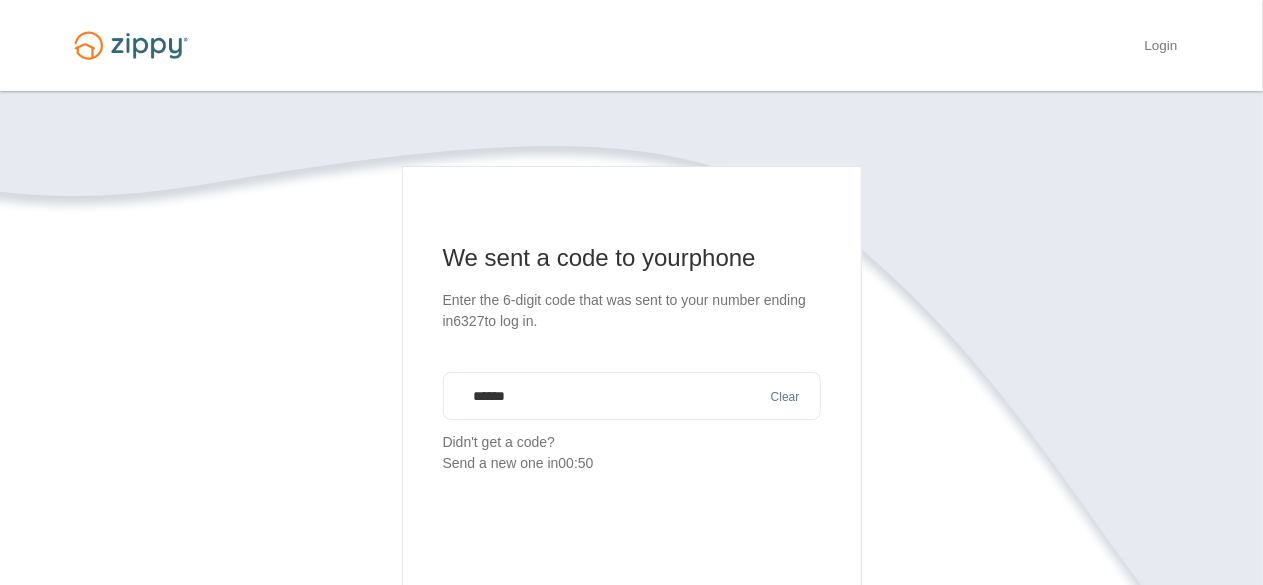 type on "******" 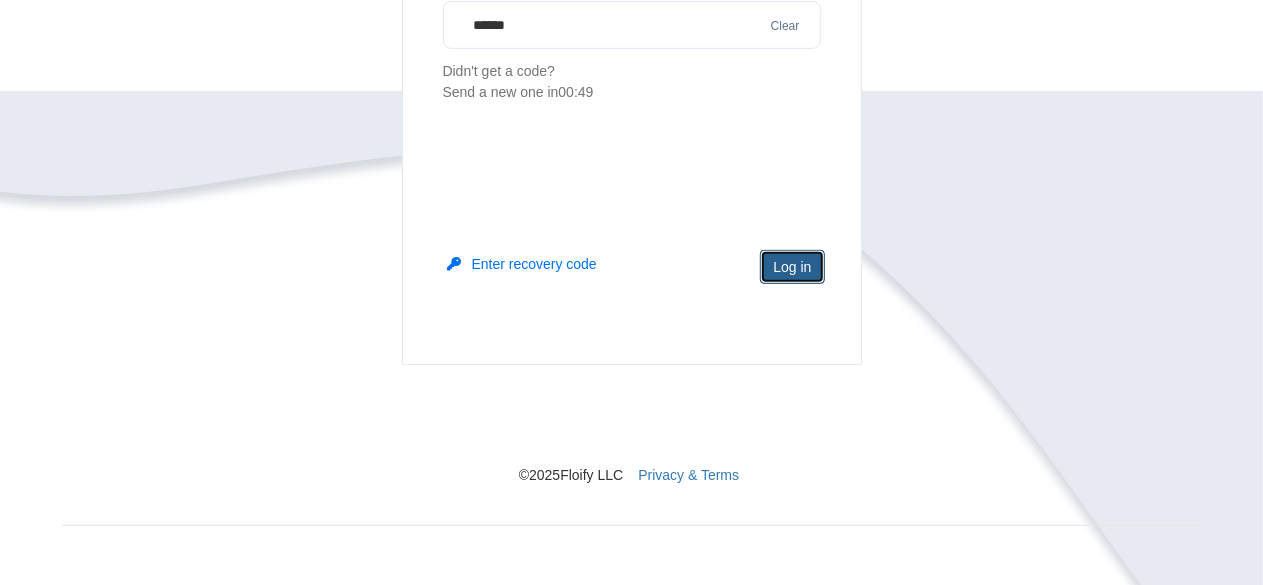 click on "Log in" at bounding box center (792, 267) 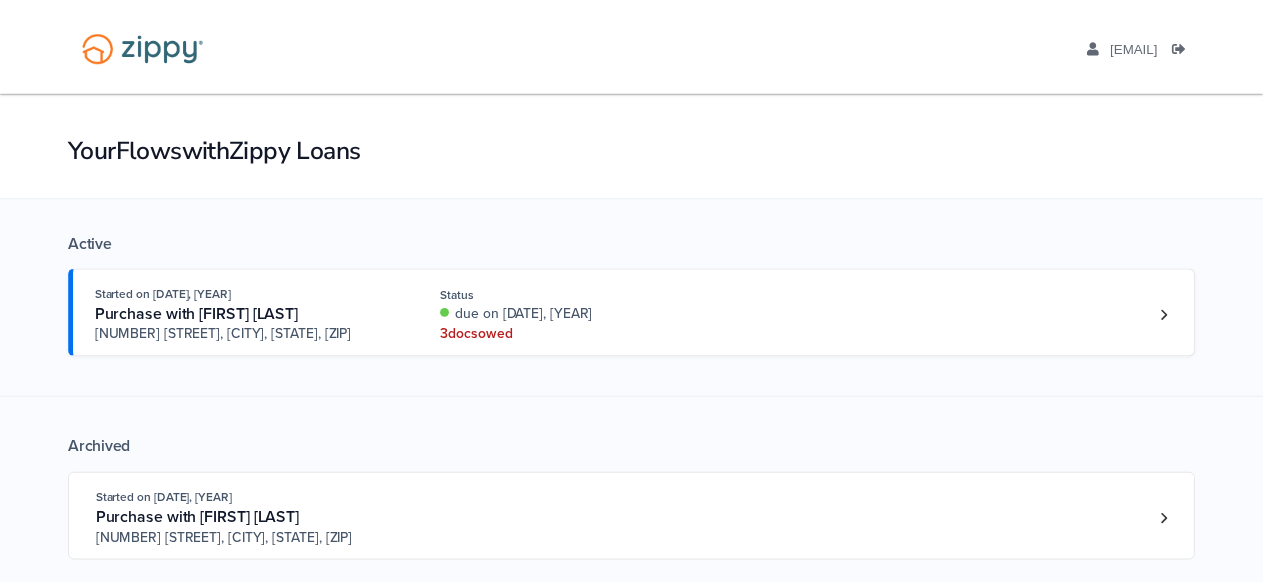 scroll, scrollTop: 0, scrollLeft: 0, axis: both 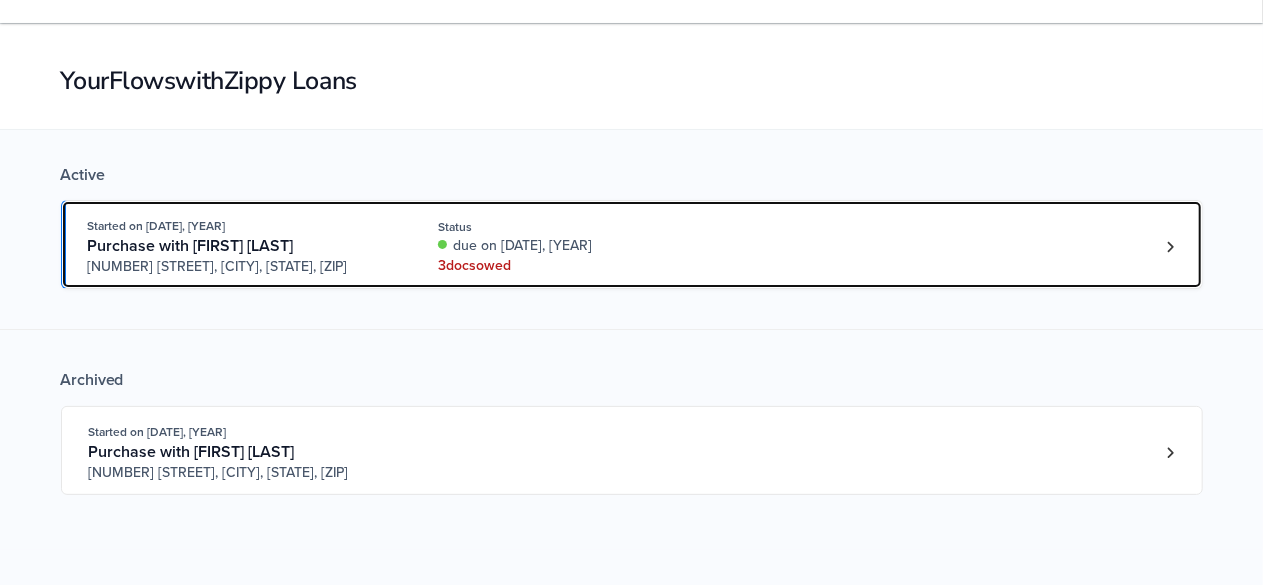 click on "Started on [DATE], [YEAR] Purchase with [FIRST] [LAST] [NUMBER] [STREET], [CITY], [STATE], [ZIP] Status due on [DATE], [YEAR] 3 doc s owed" at bounding box center (632, 244) 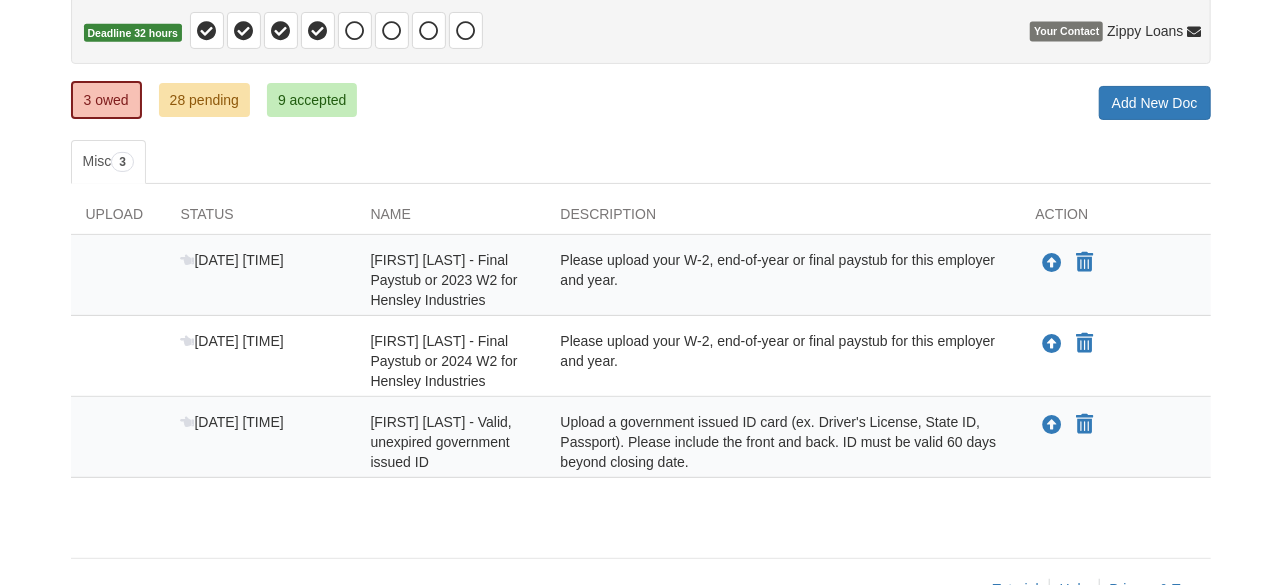 scroll, scrollTop: 253, scrollLeft: 0, axis: vertical 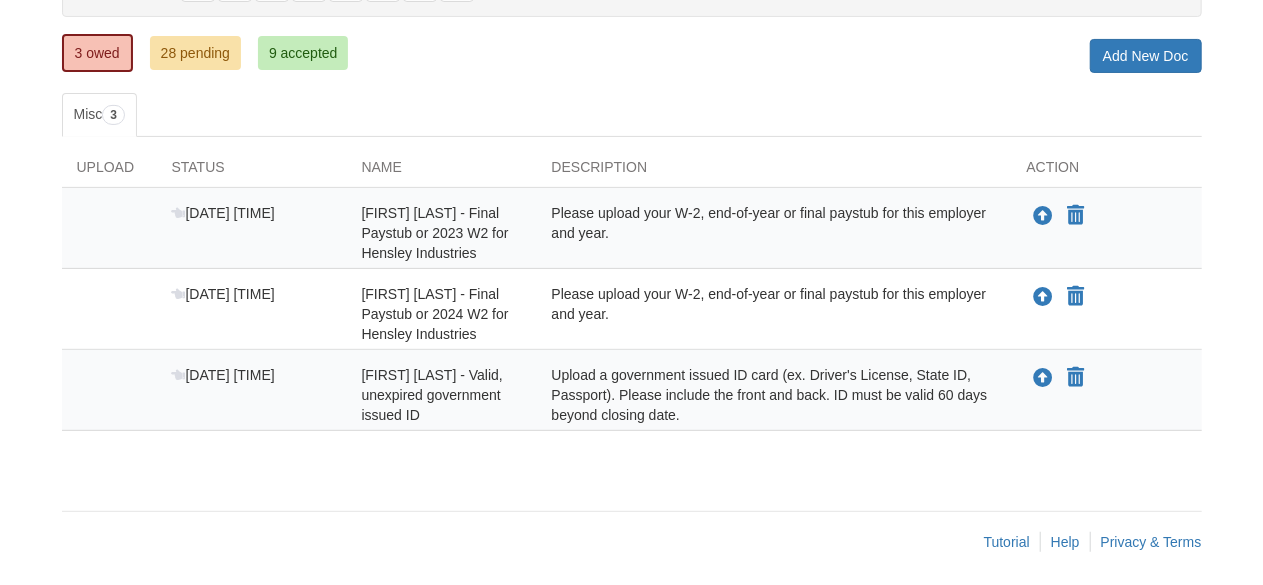 drag, startPoint x: 0, startPoint y: 0, endPoint x: 1228, endPoint y: 343, distance: 1275.0032 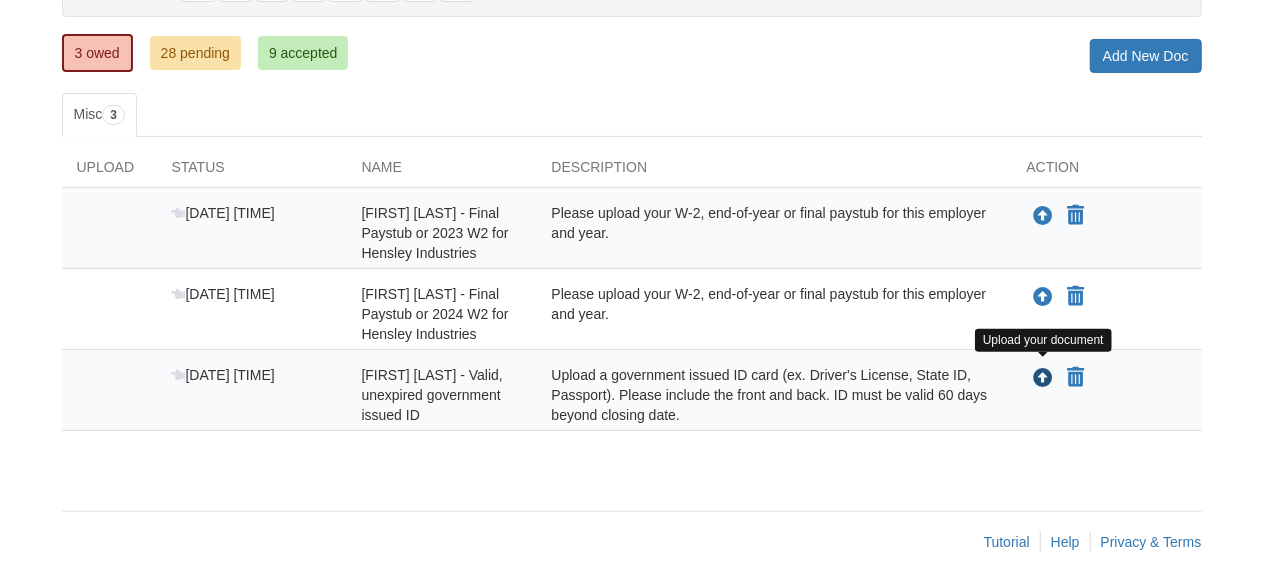 click at bounding box center [1044, 379] 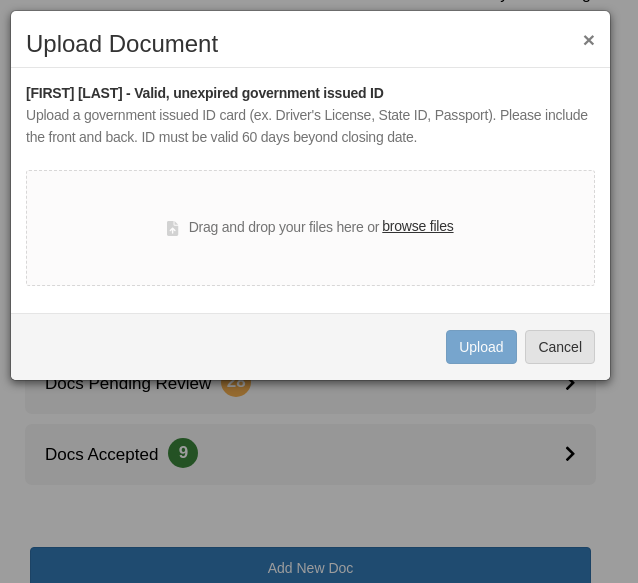 scroll, scrollTop: 215, scrollLeft: 0, axis: vertical 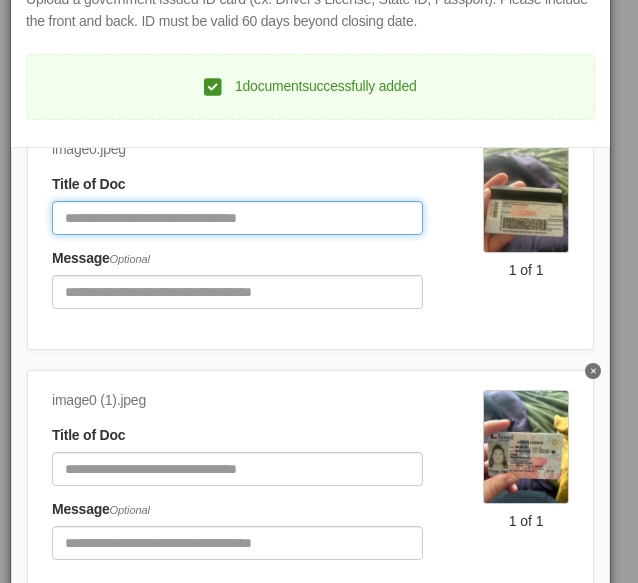 click 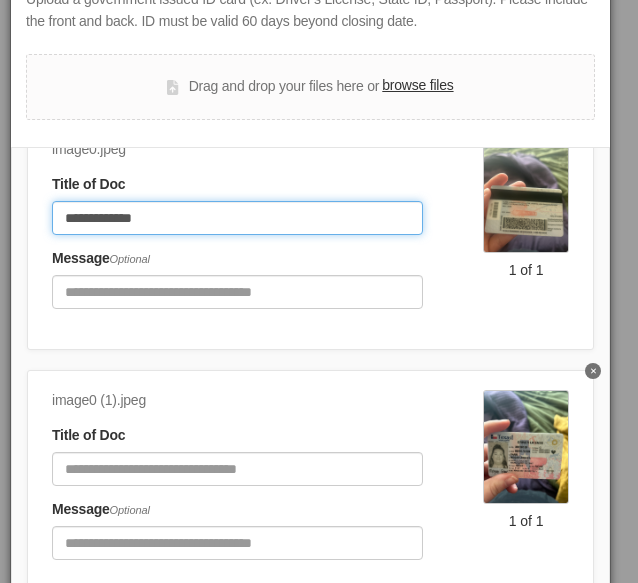 type on "**********" 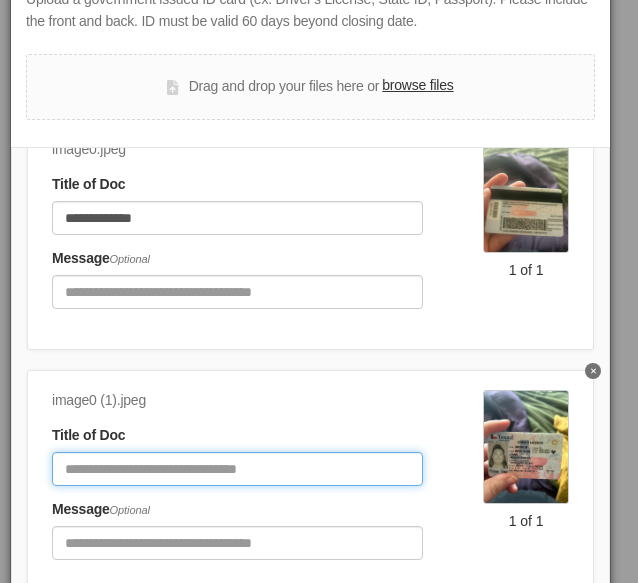 click 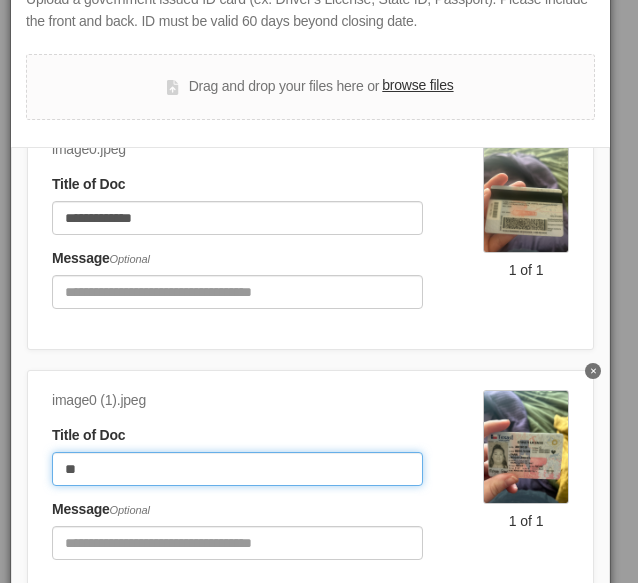 type on "*" 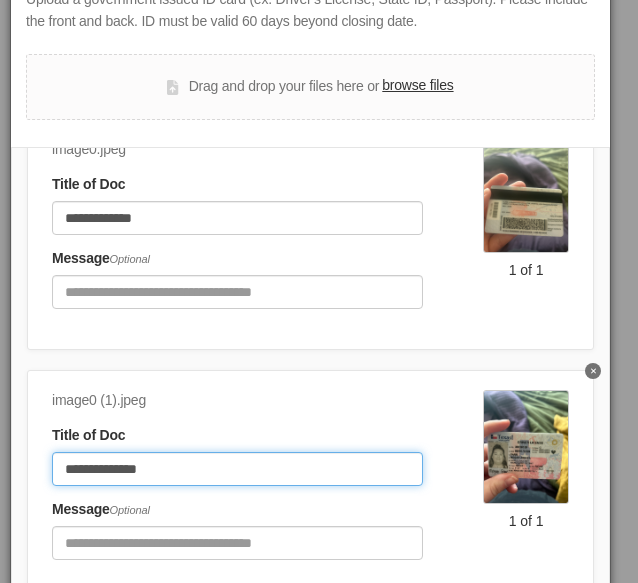 type on "**********" 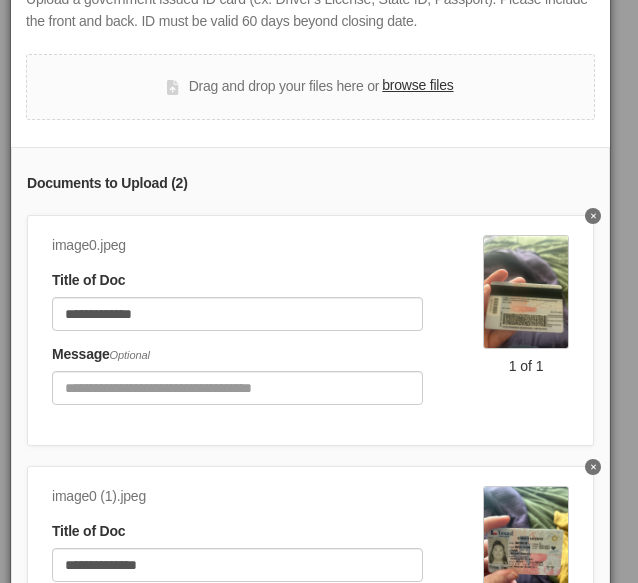 scroll, scrollTop: 110, scrollLeft: 0, axis: vertical 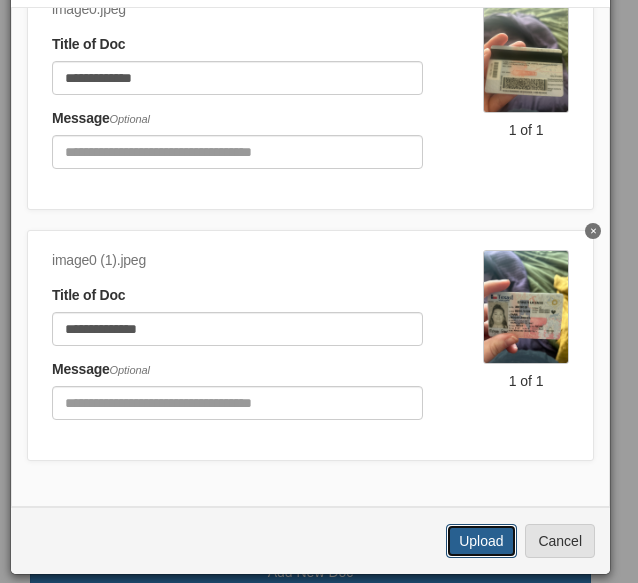 click on "Upload" at bounding box center [481, 541] 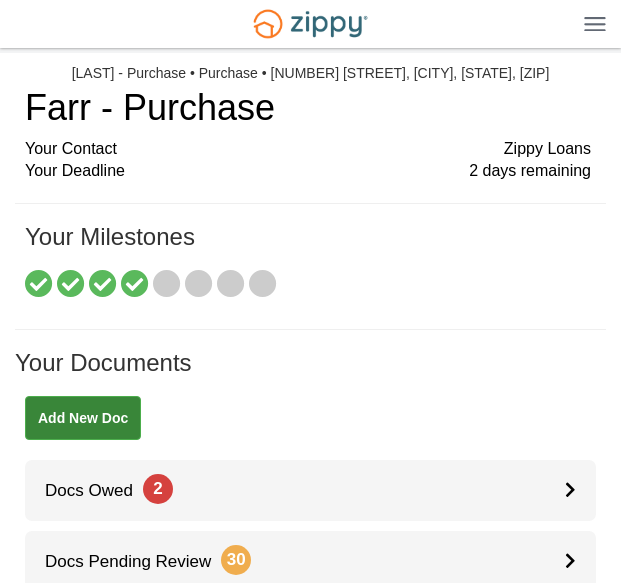 scroll, scrollTop: 172, scrollLeft: 0, axis: vertical 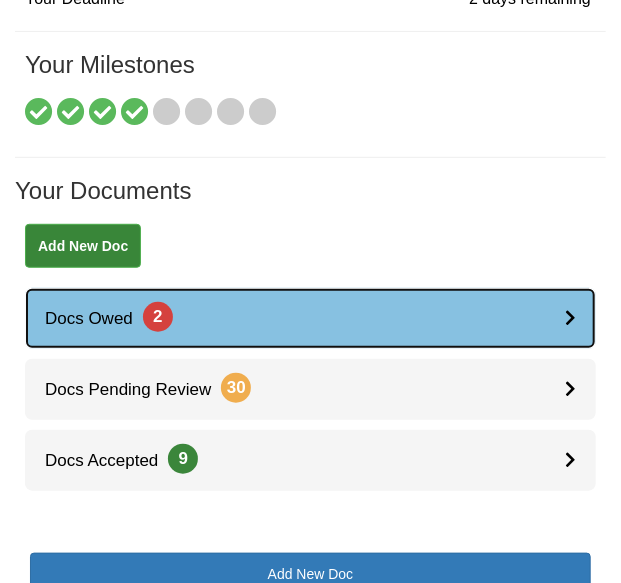 click on "Docs Owed 2" at bounding box center (310, 318) 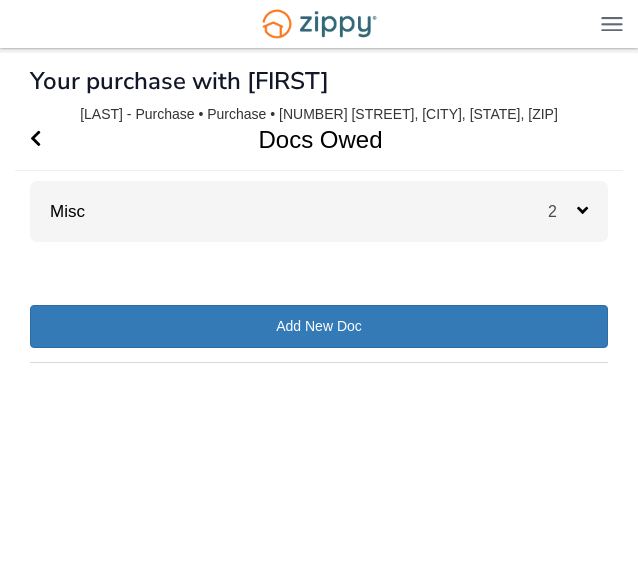 scroll, scrollTop: 0, scrollLeft: 0, axis: both 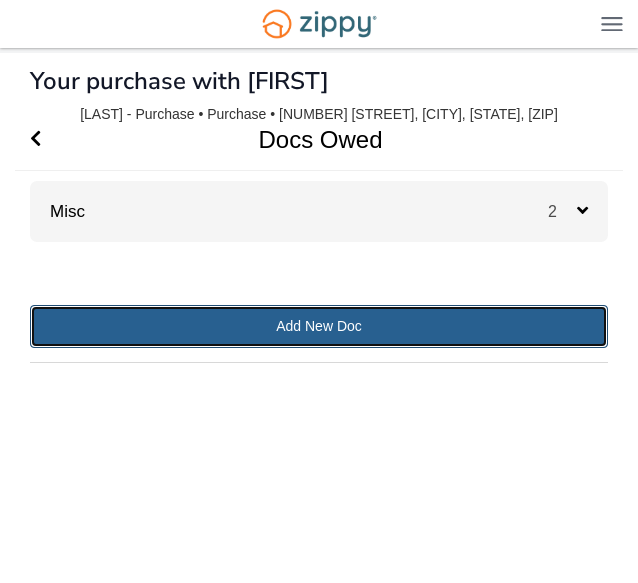 click on "Add New Doc" at bounding box center (319, 326) 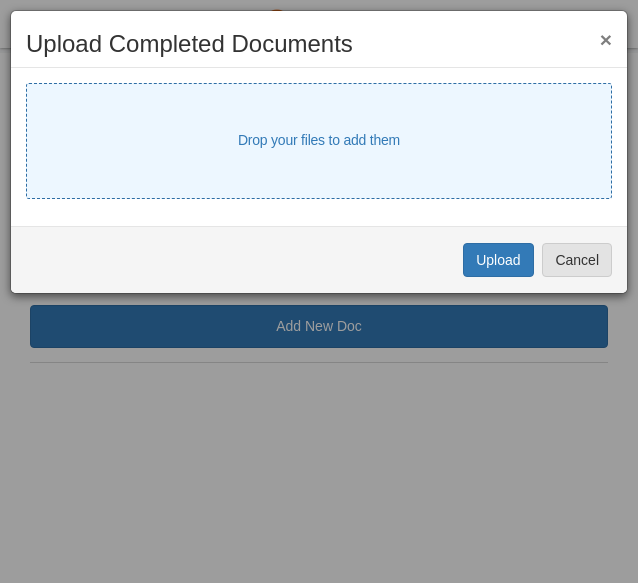 select on "****" 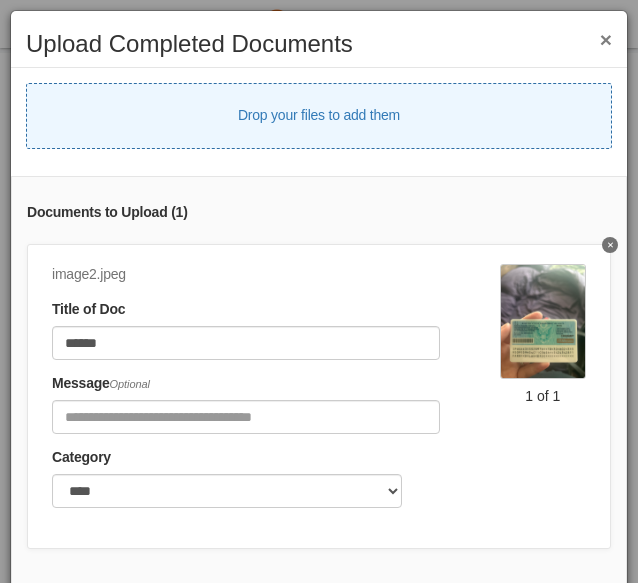 select on "****" 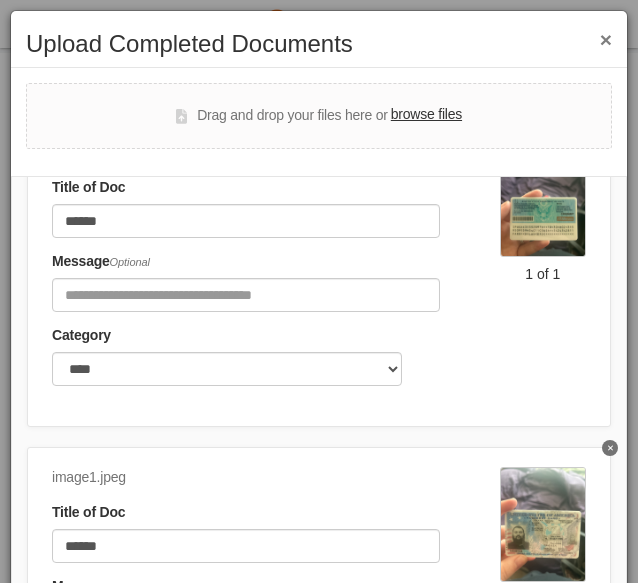 scroll, scrollTop: 118, scrollLeft: 0, axis: vertical 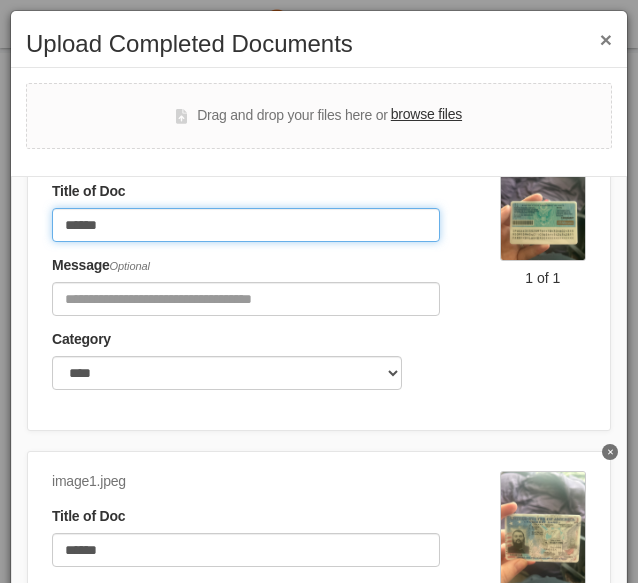 click on "Documents to Upload ( 2 ) image2.jpeg Title of Doc ****** Message  Optional Category ******* **** 1 of 1 image1.jpeg Title of Doc ****** Message  Optional Category ******* **** 1 of 1" at bounding box center (319, 426) 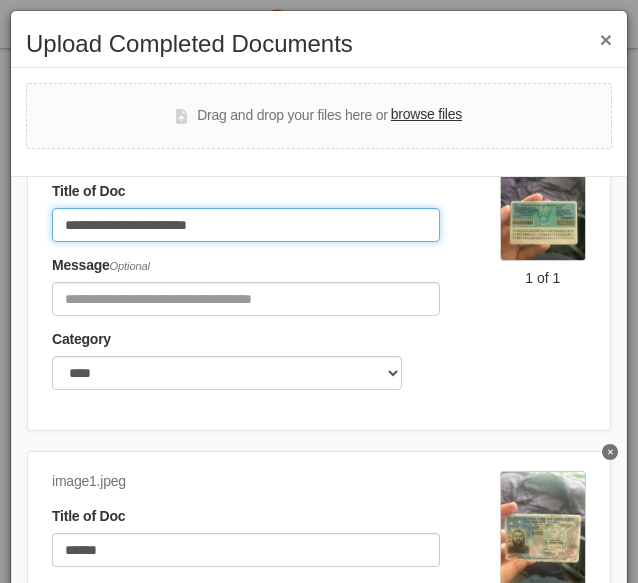 type on "**********" 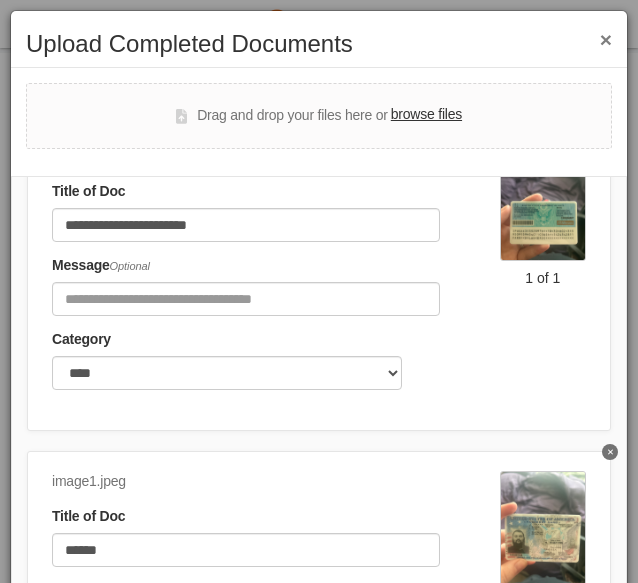 scroll, scrollTop: 258, scrollLeft: 0, axis: vertical 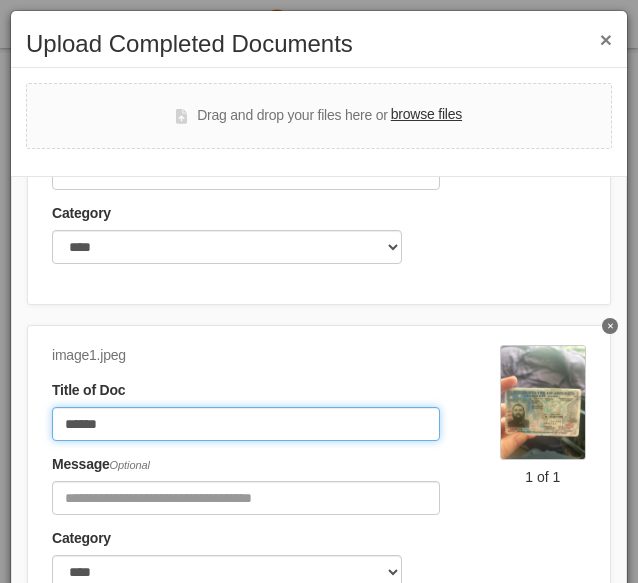 drag, startPoint x: 225, startPoint y: 412, endPoint x: 0, endPoint y: 424, distance: 225.31978 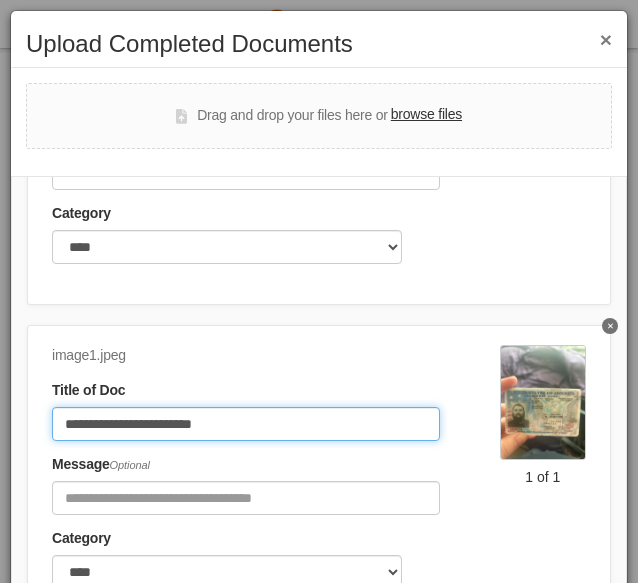 type on "**********" 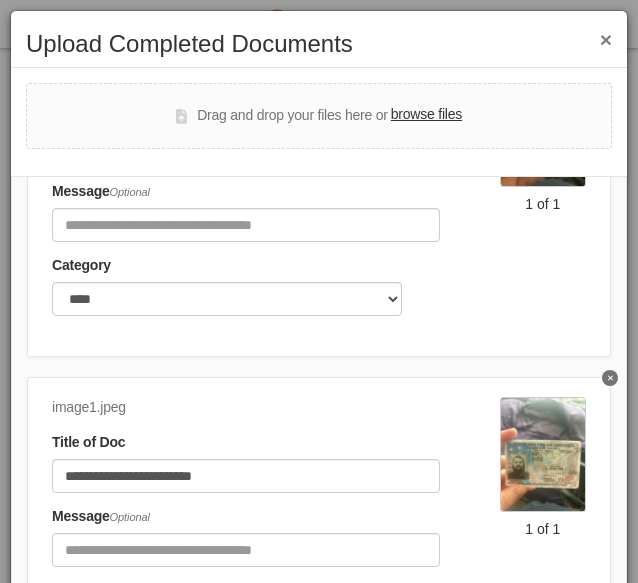 scroll, scrollTop: 258, scrollLeft: 0, axis: vertical 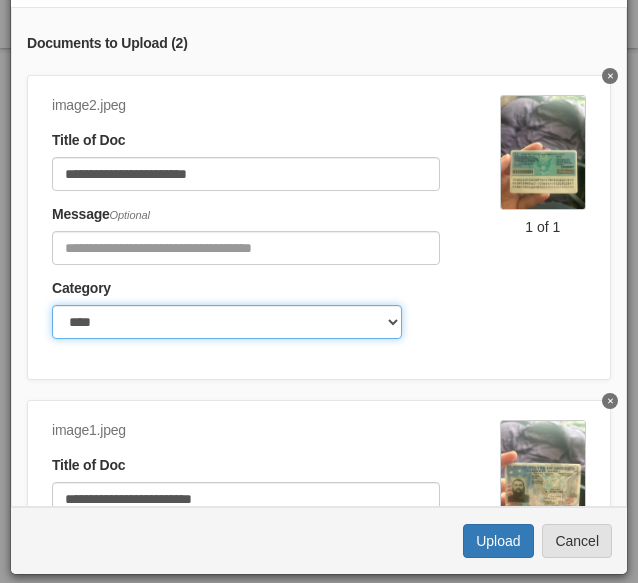 click on "******* ****" 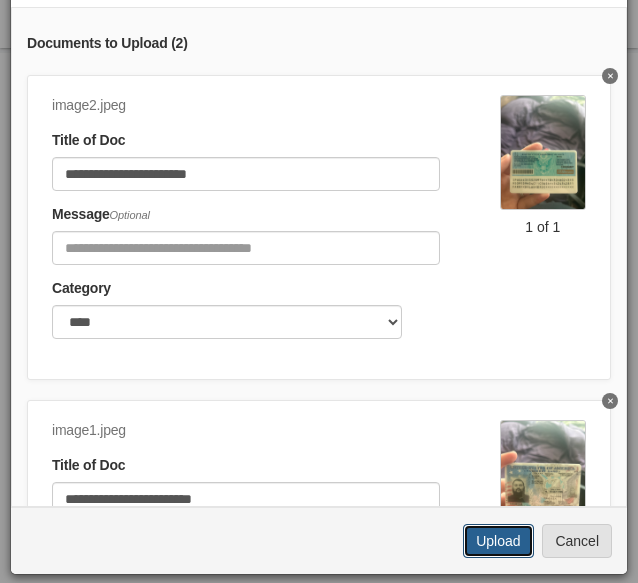 click on "Upload" at bounding box center [498, 541] 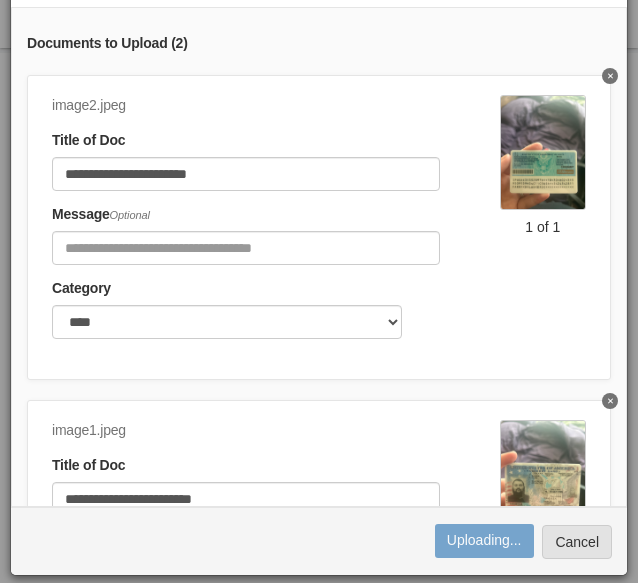 scroll, scrollTop: 258, scrollLeft: 0, axis: vertical 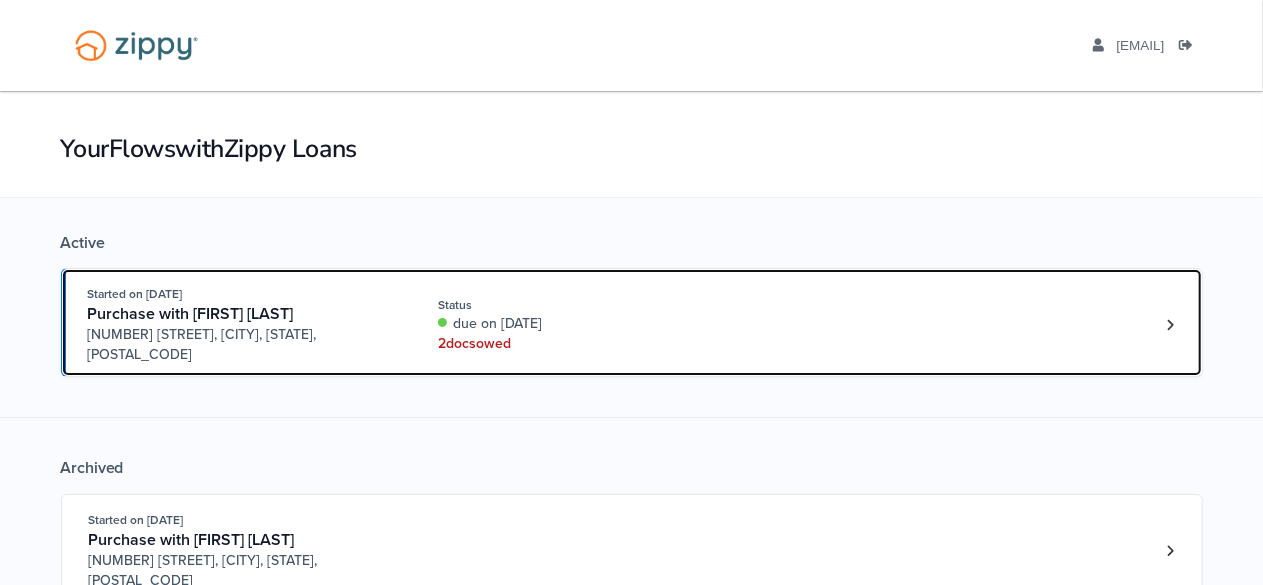 click on "due on Aug. 7th, 2025" at bounding box center (571, 324) 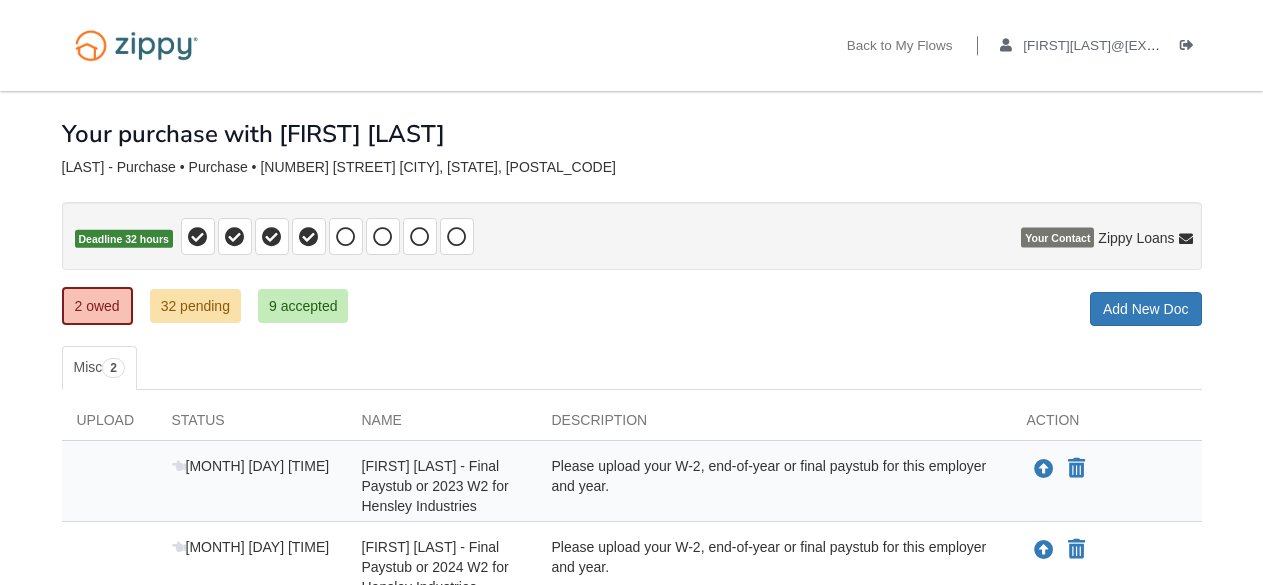 scroll, scrollTop: 0, scrollLeft: 0, axis: both 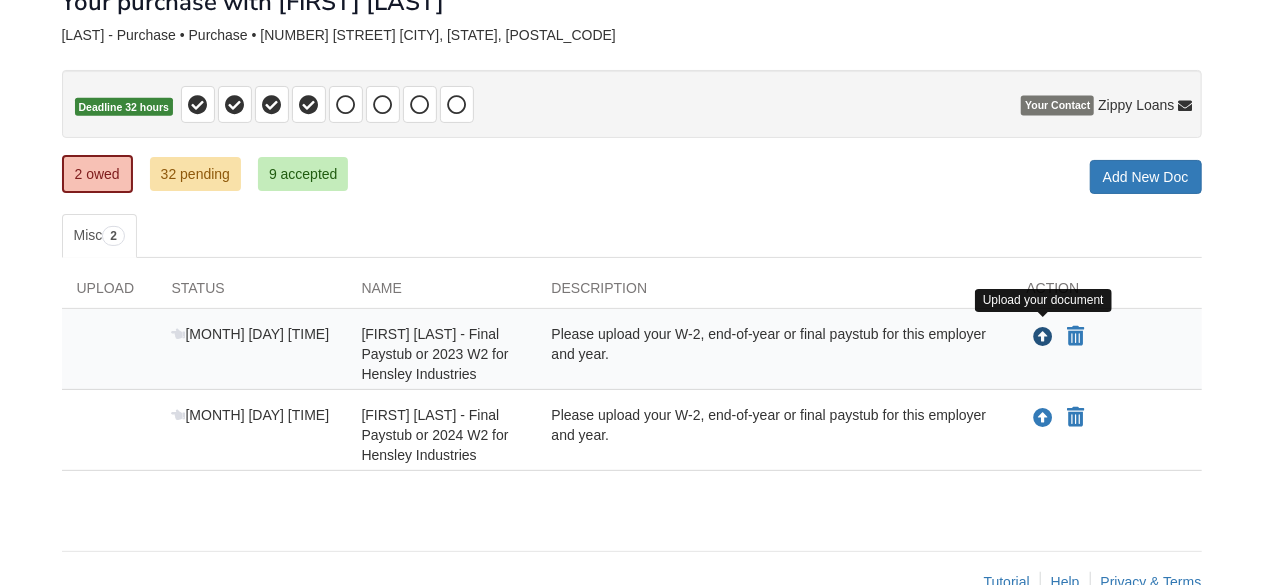 click at bounding box center (1044, 338) 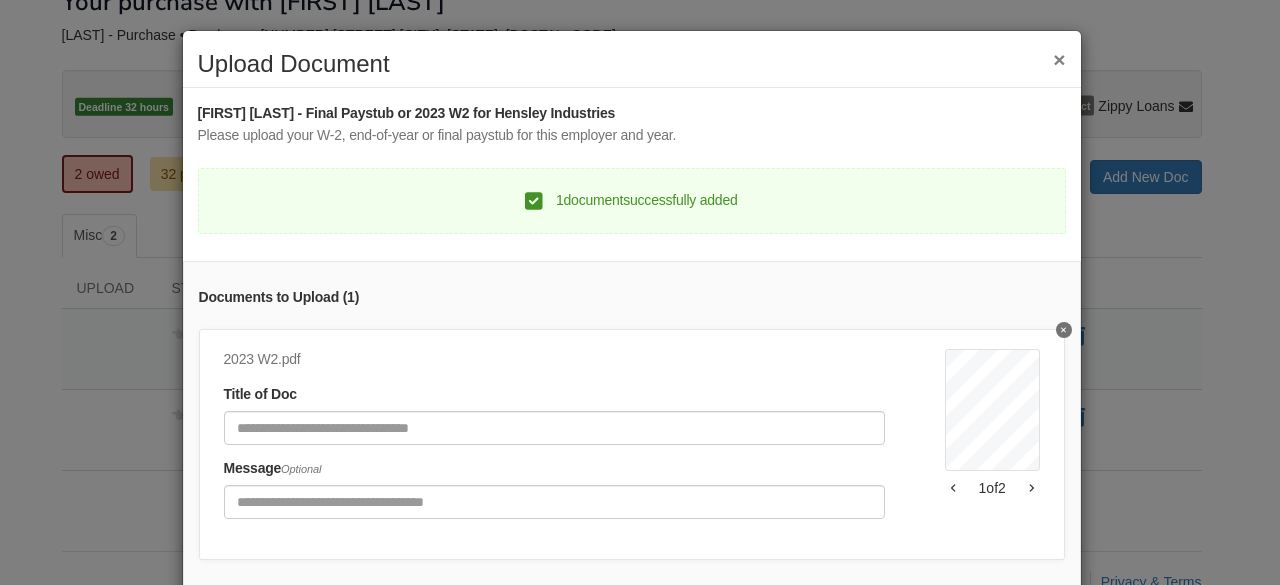 scroll, scrollTop: 132, scrollLeft: 0, axis: vertical 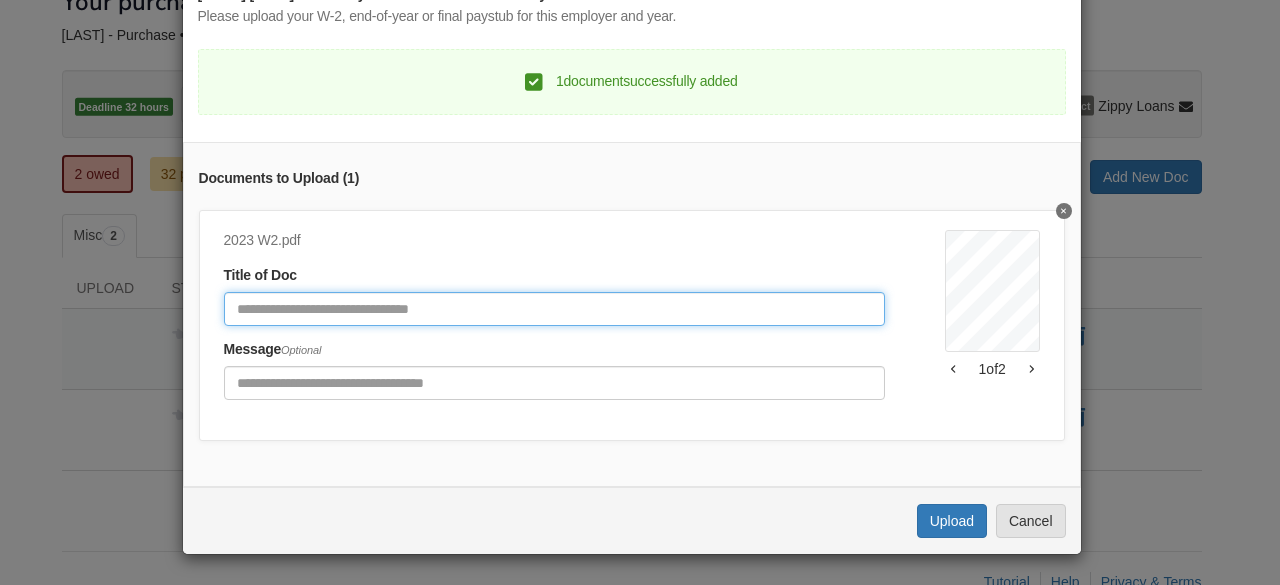 click 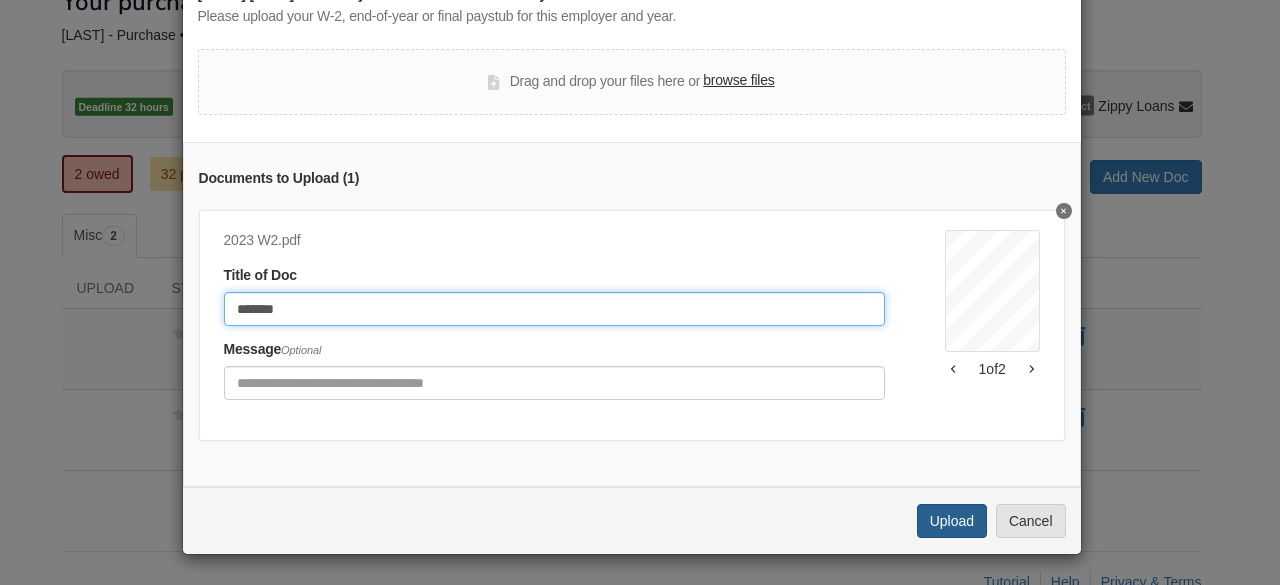 type on "*******" 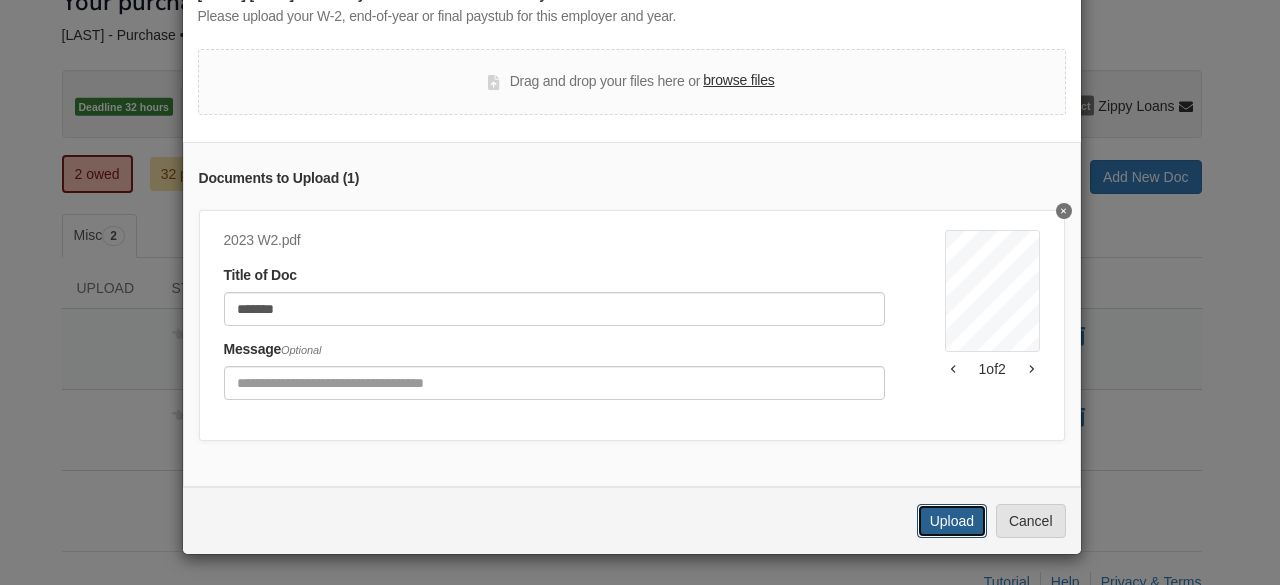 click on "Upload" at bounding box center (952, 521) 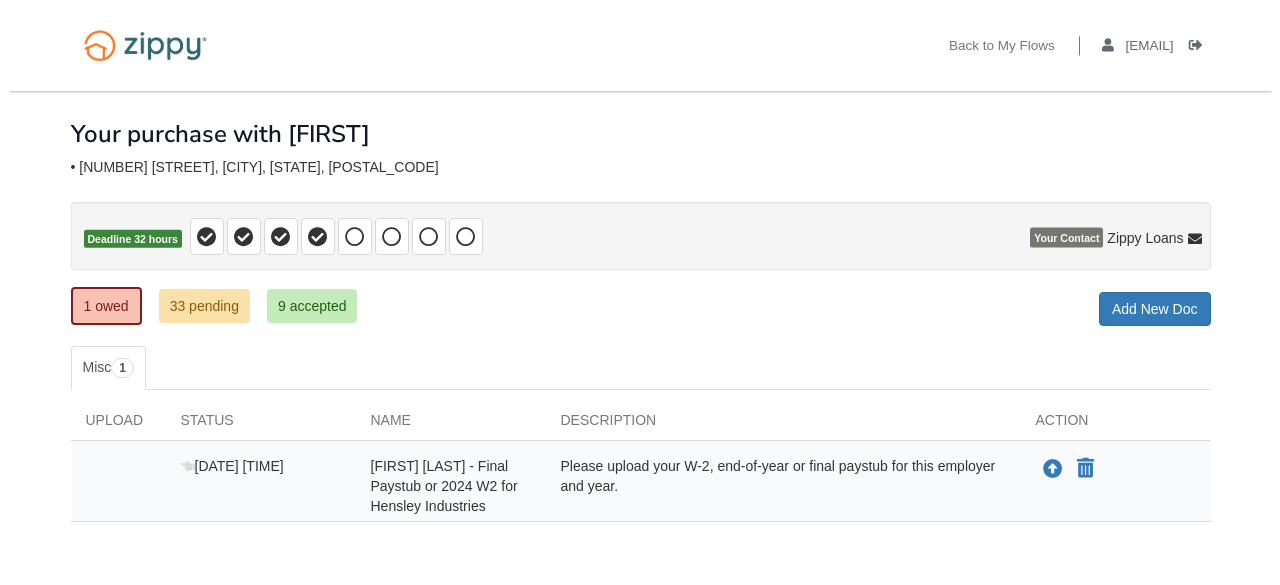 scroll, scrollTop: 92, scrollLeft: 0, axis: vertical 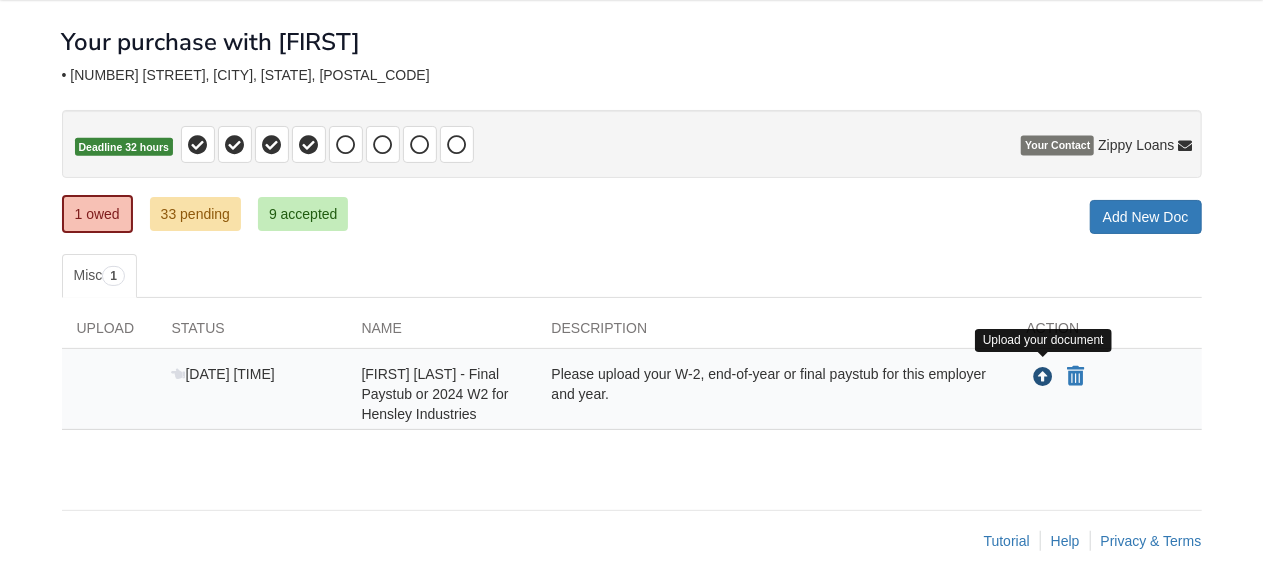 click at bounding box center (1044, 378) 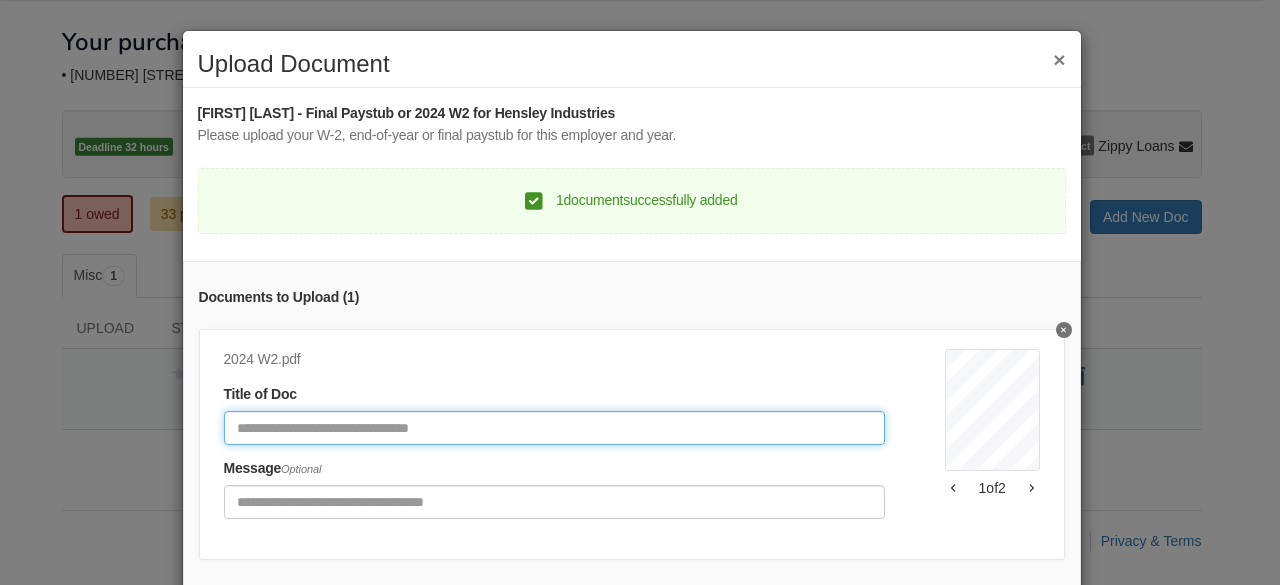 click 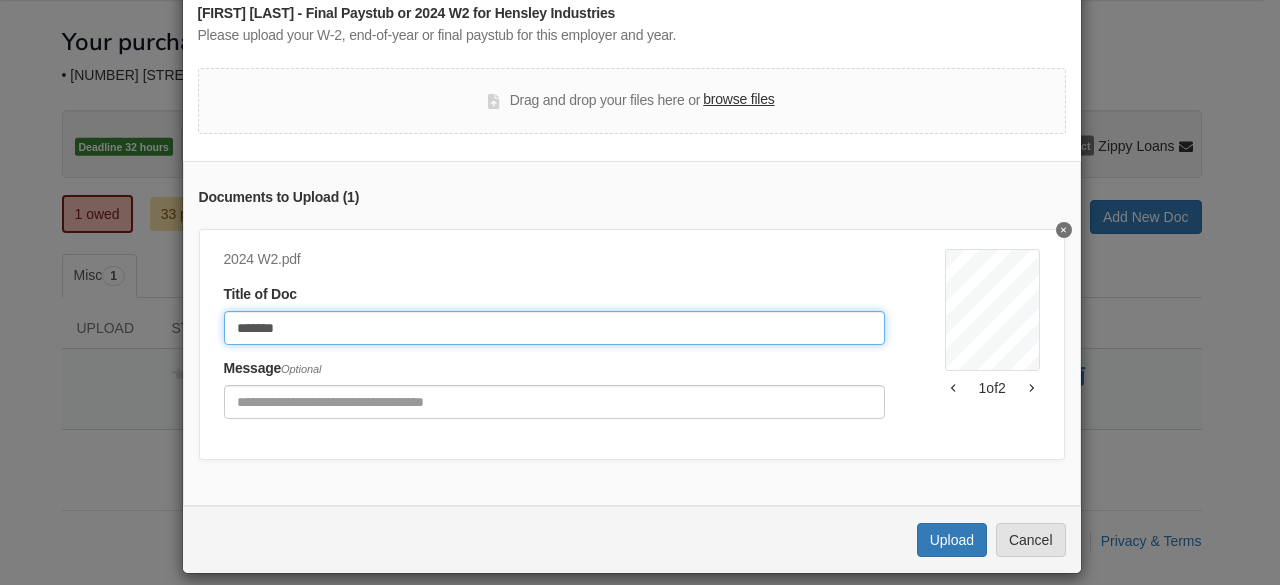 scroll, scrollTop: 132, scrollLeft: 0, axis: vertical 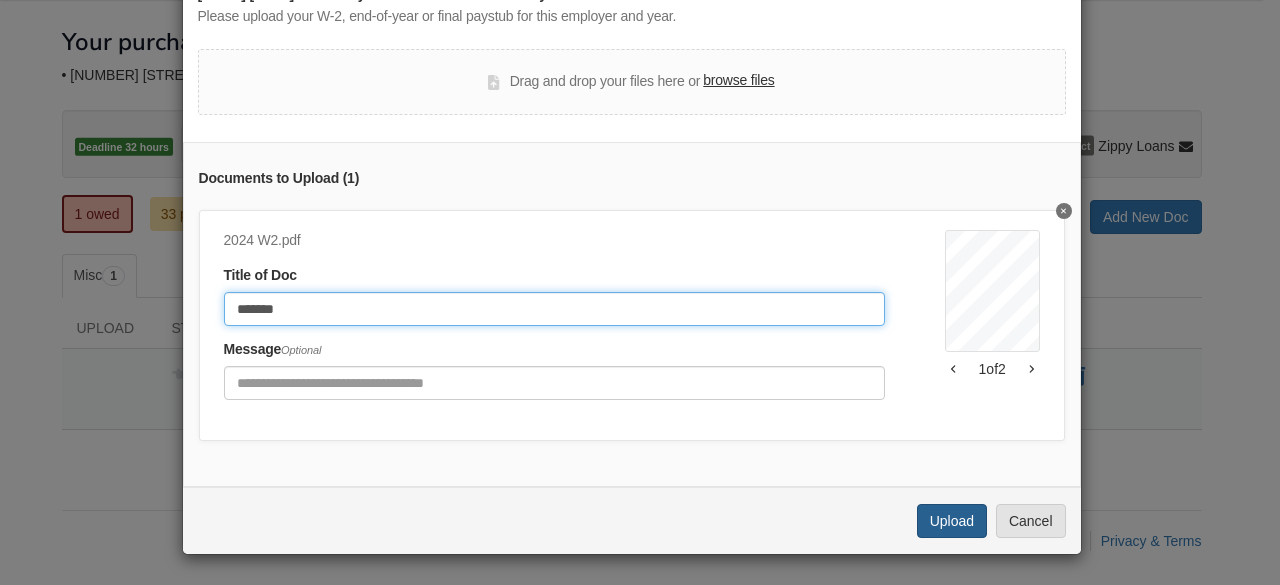 type on "*******" 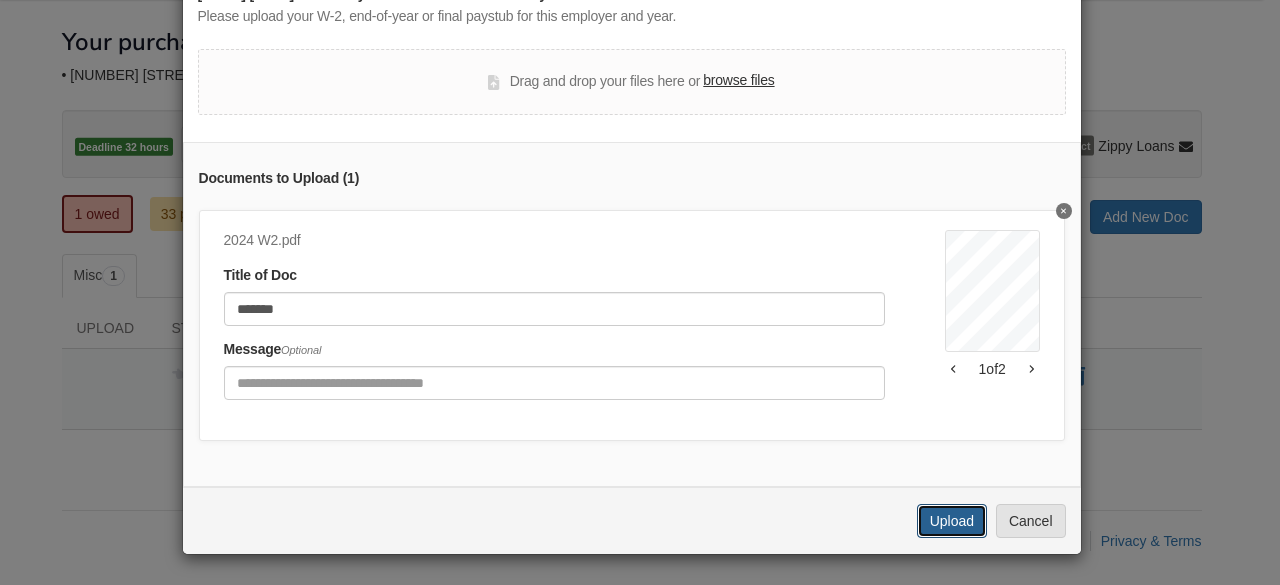 click on "Upload" at bounding box center (952, 521) 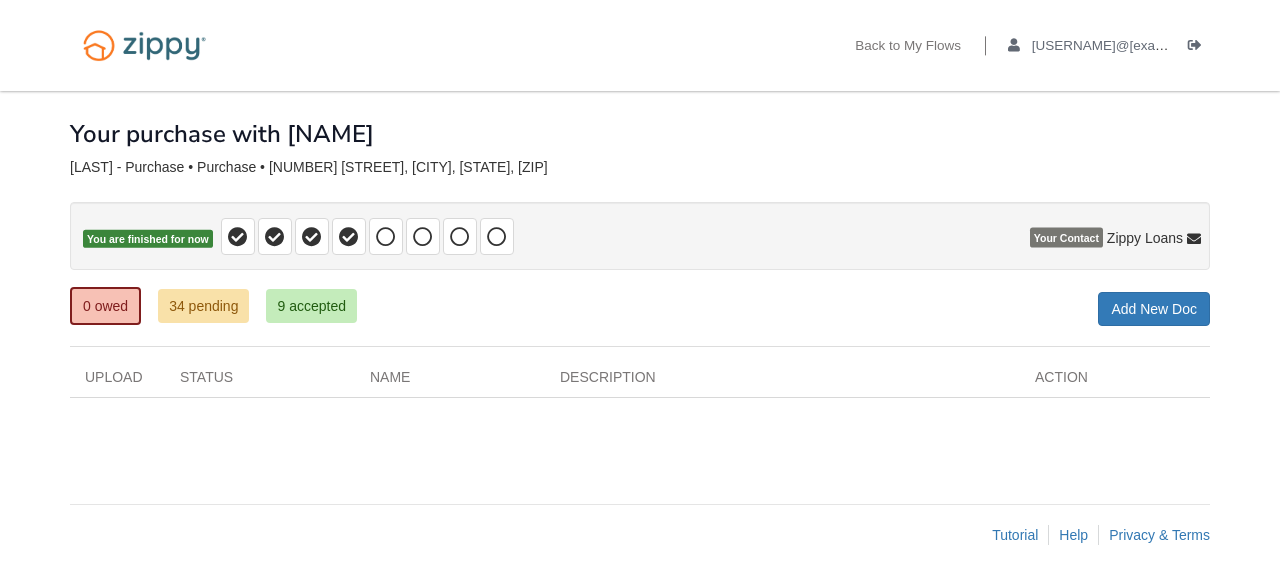 scroll, scrollTop: 0, scrollLeft: 0, axis: both 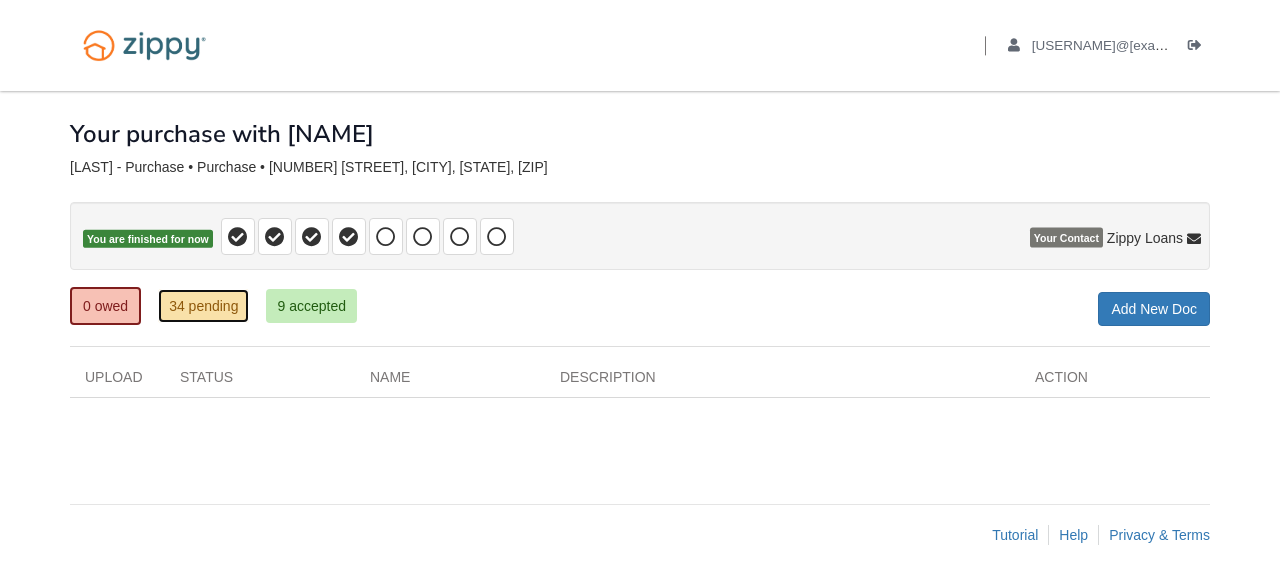 click on "34 pending" at bounding box center (203, 306) 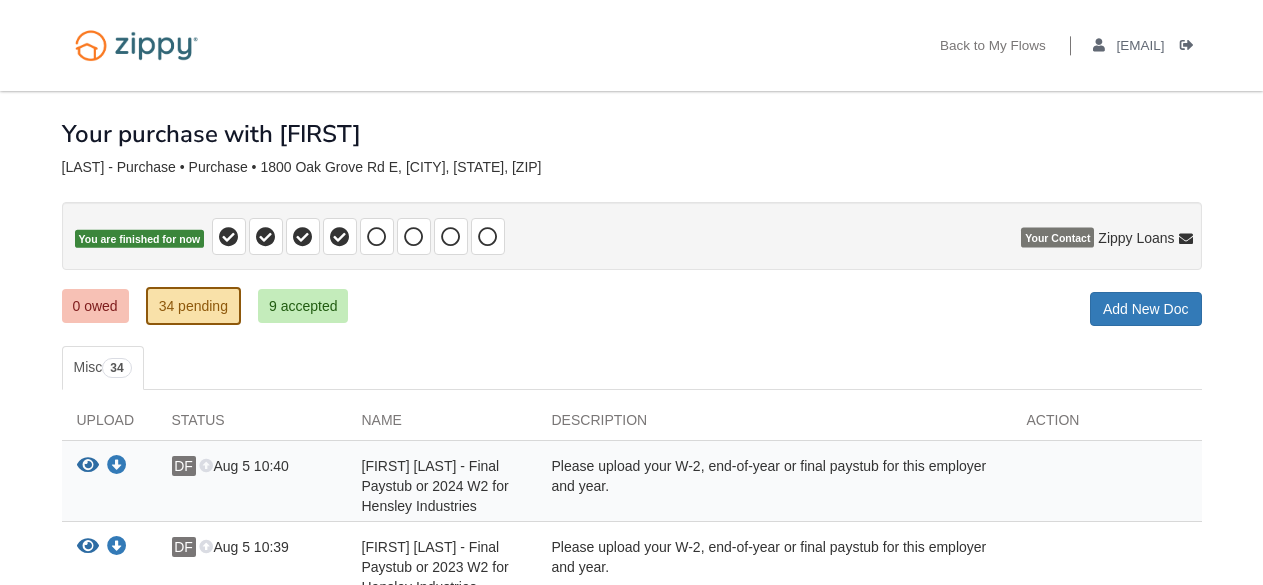 scroll, scrollTop: 0, scrollLeft: 0, axis: both 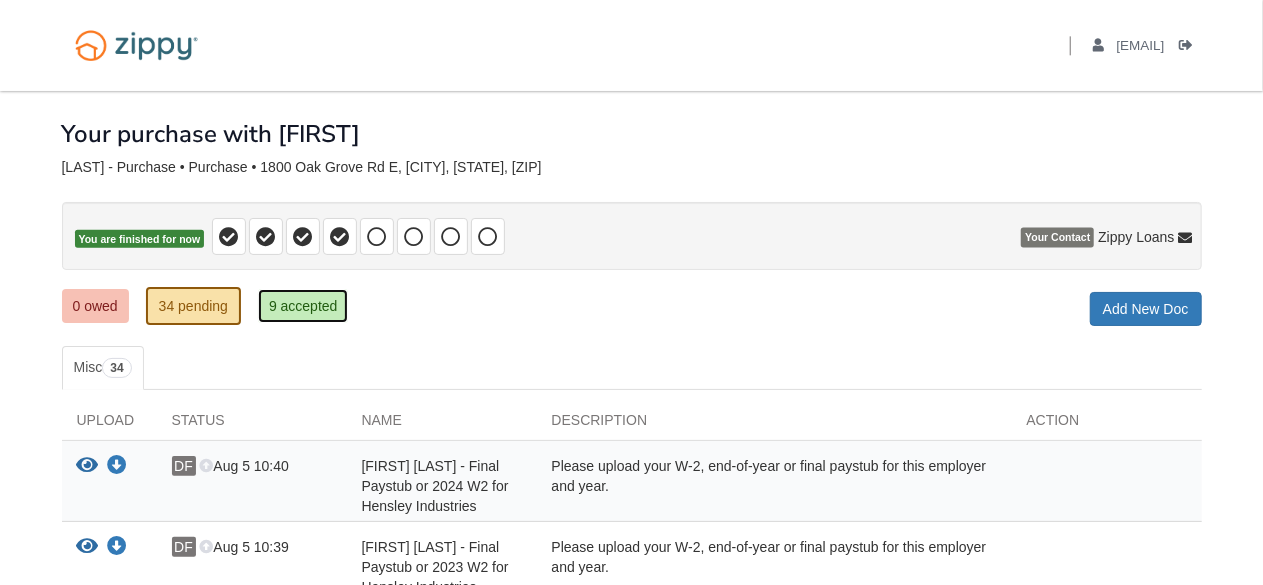 click on "9 accepted" at bounding box center (303, 306) 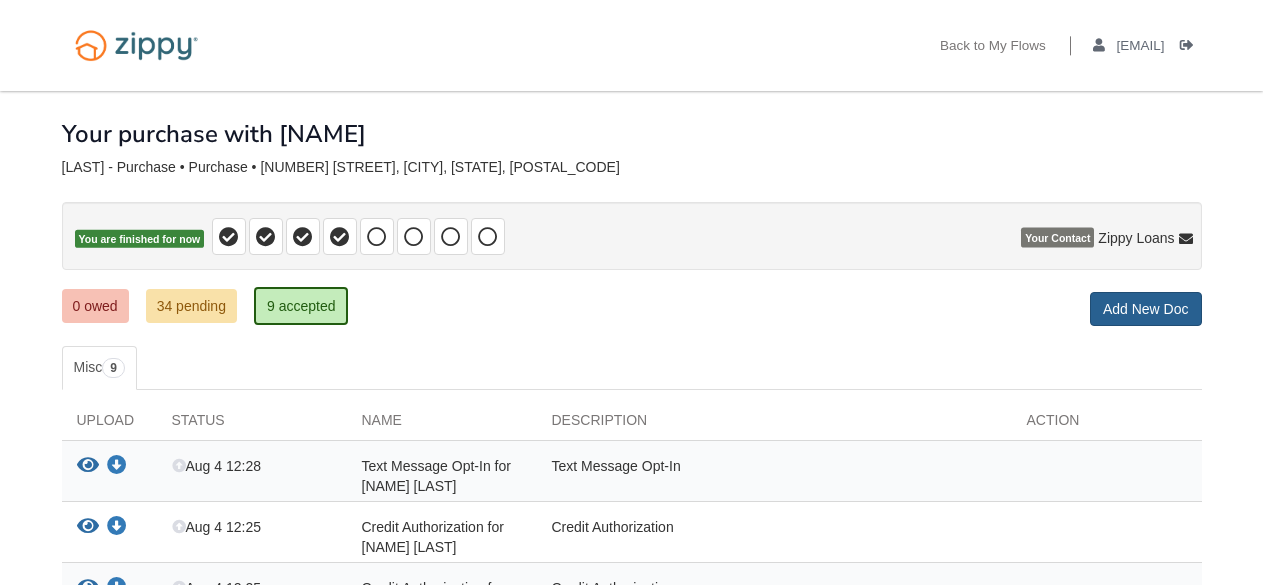 scroll, scrollTop: 0, scrollLeft: 0, axis: both 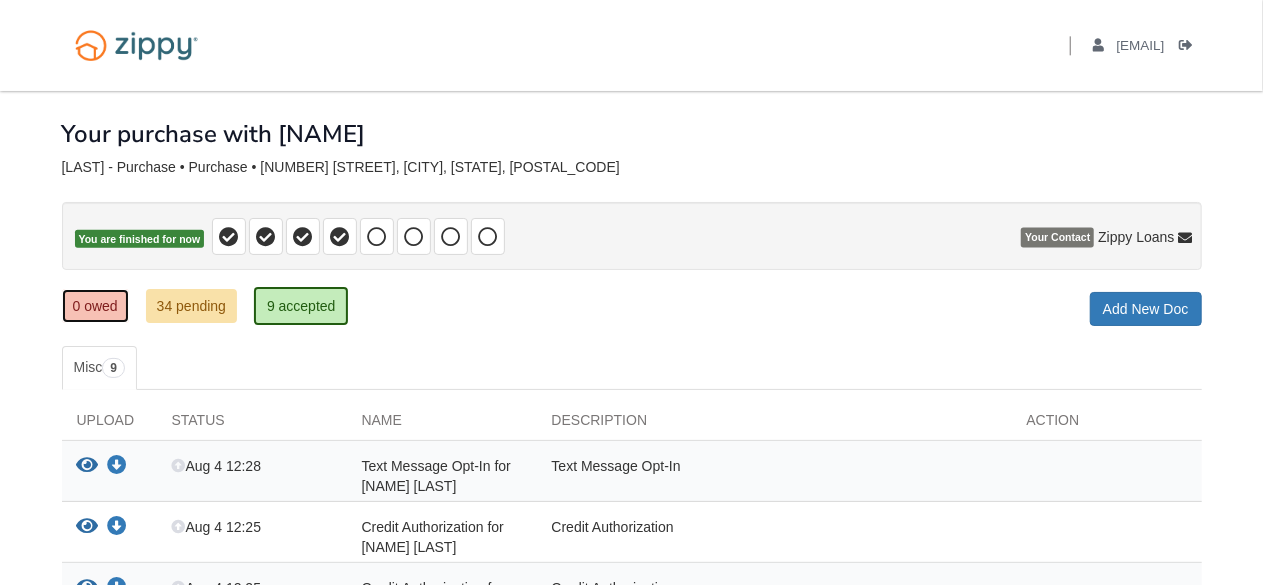 click on "0 owed" at bounding box center [95, 306] 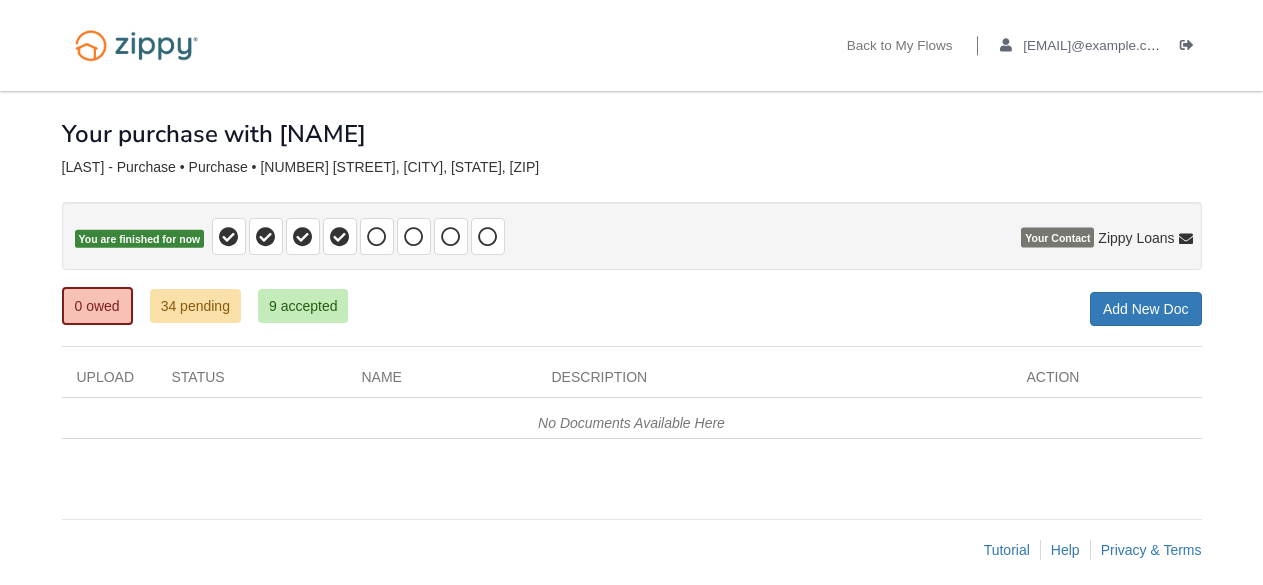 scroll, scrollTop: 0, scrollLeft: 0, axis: both 